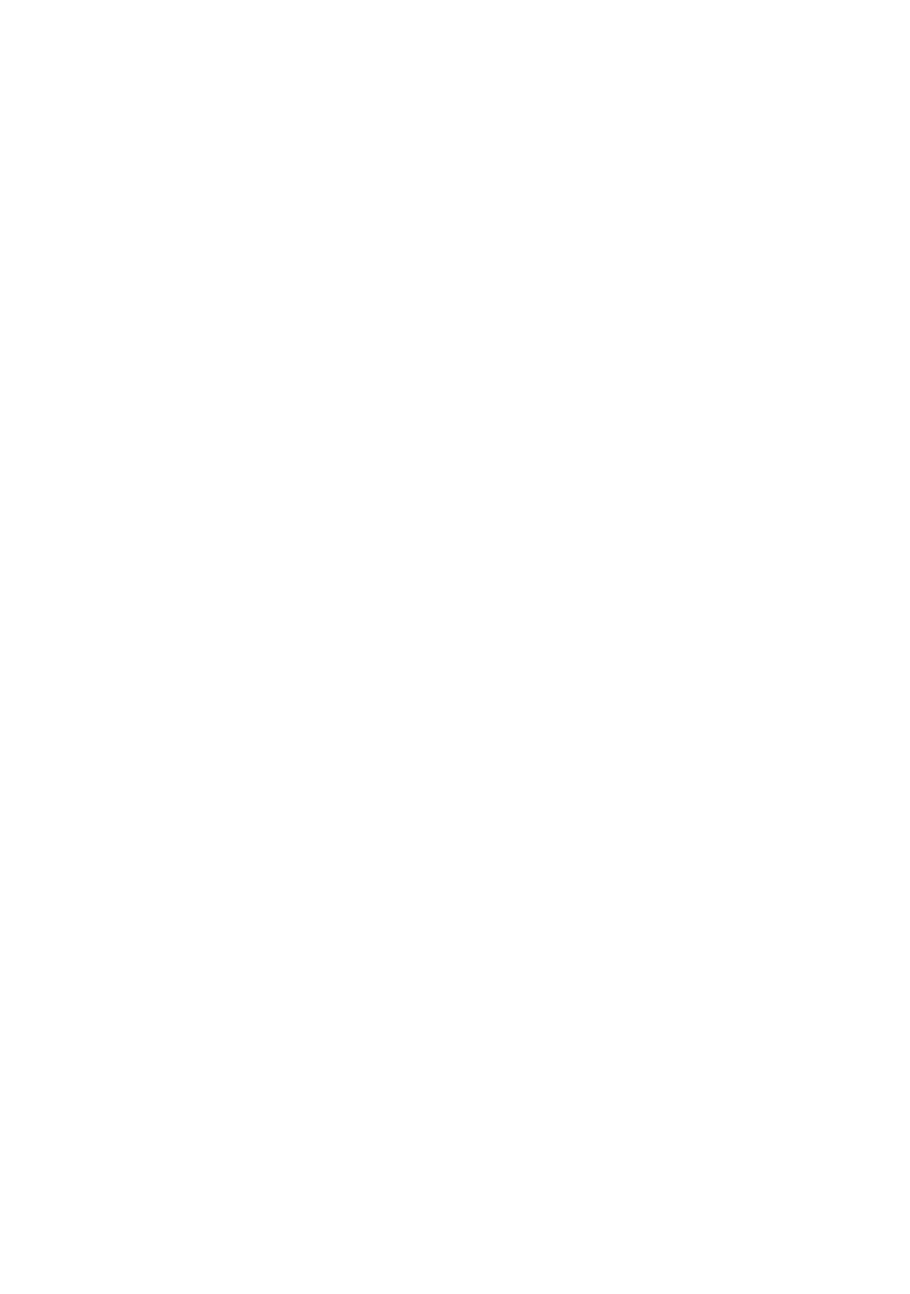 scroll, scrollTop: 0, scrollLeft: 0, axis: both 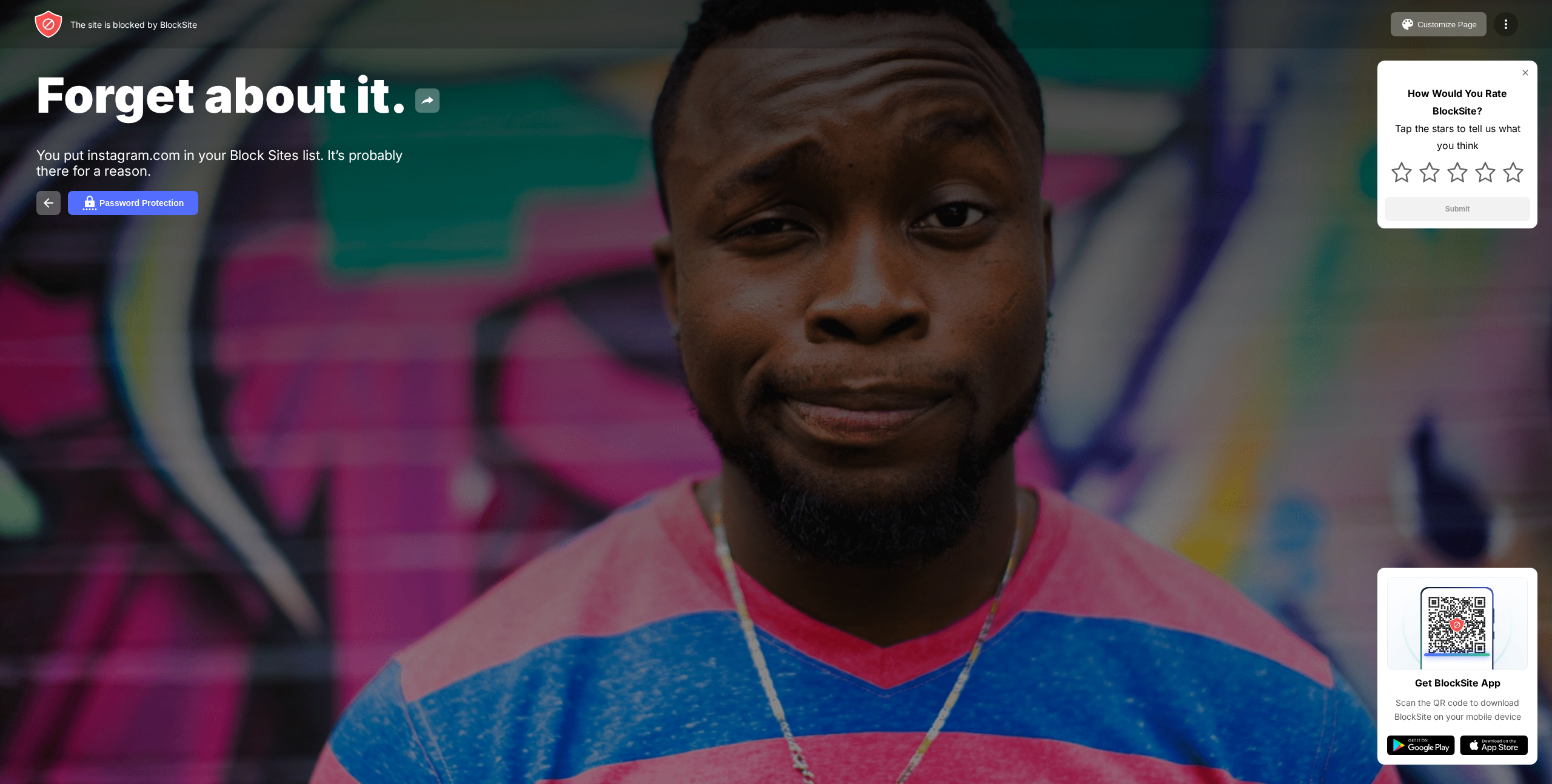 click at bounding box center (1506, 24) 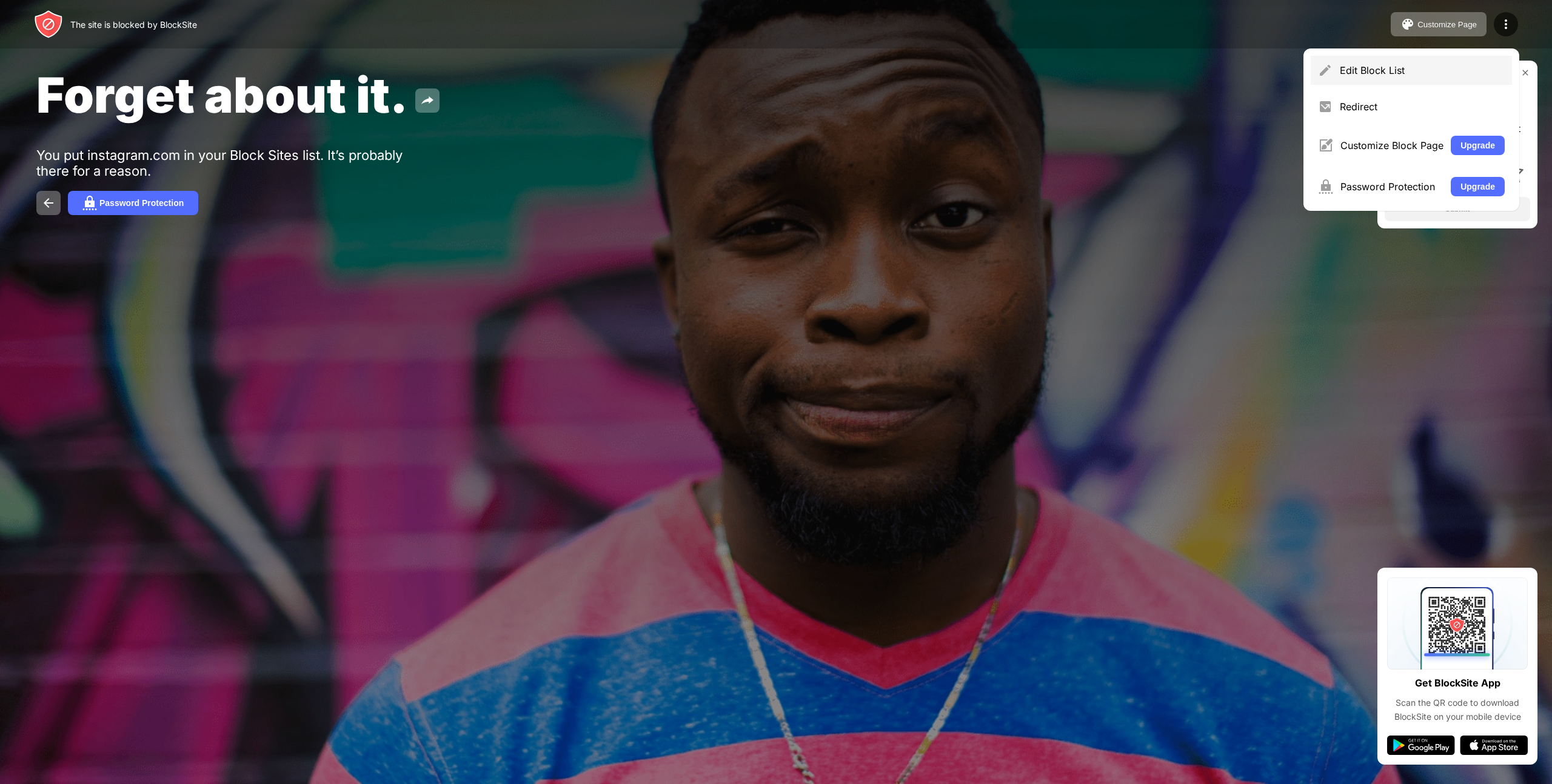 click on "Edit Block List" at bounding box center [1422, 70] 